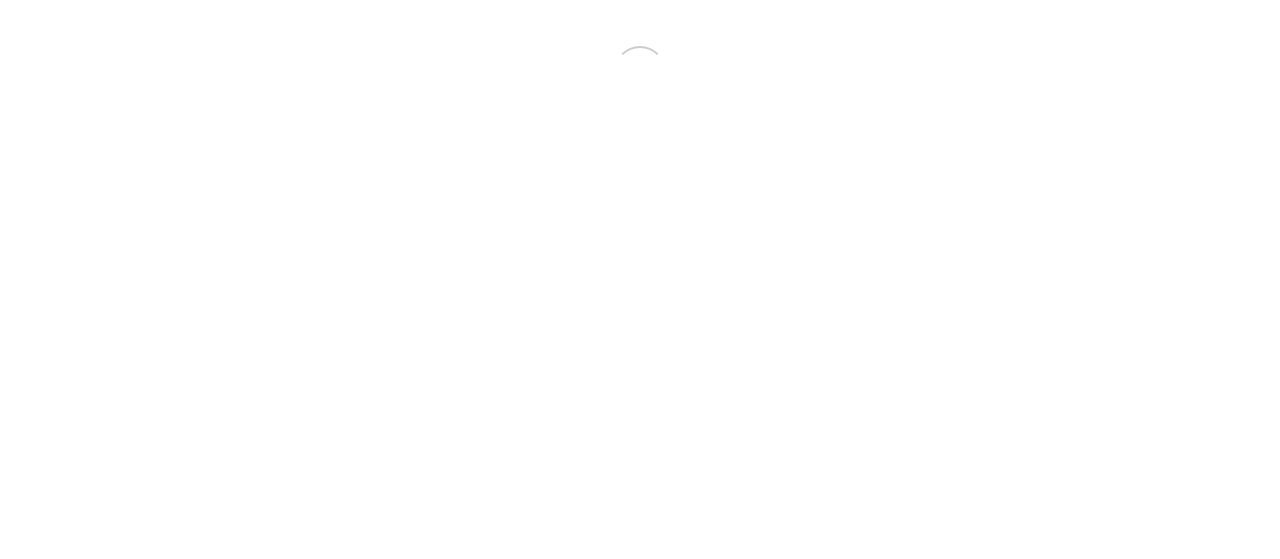 scroll, scrollTop: 0, scrollLeft: 0, axis: both 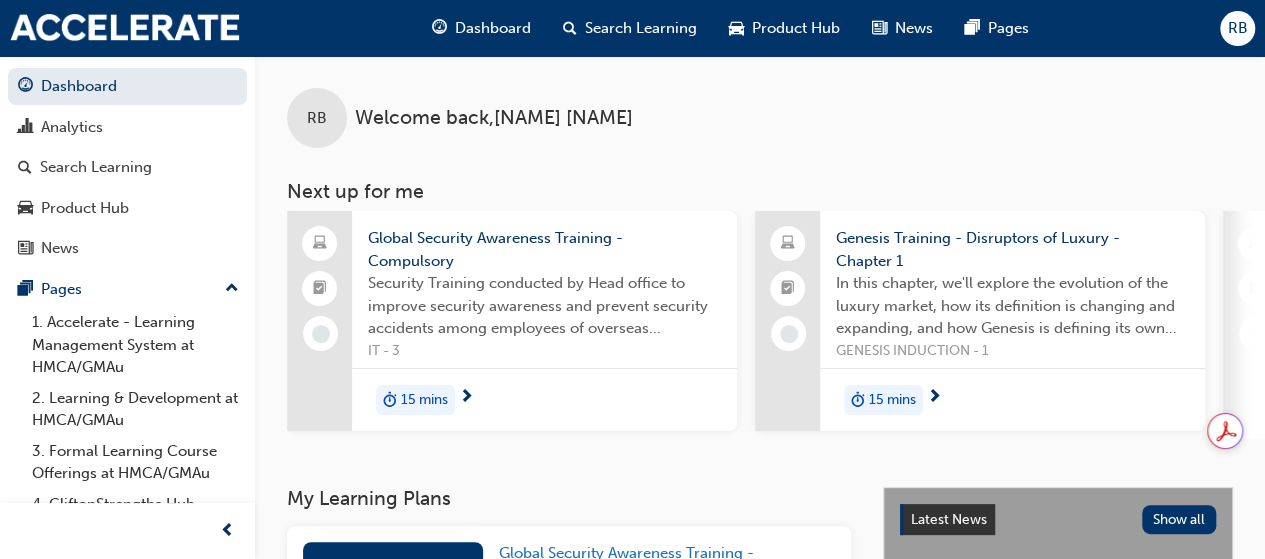 click on "Global Security Awareness Training - Compulsory" at bounding box center [544, 249] 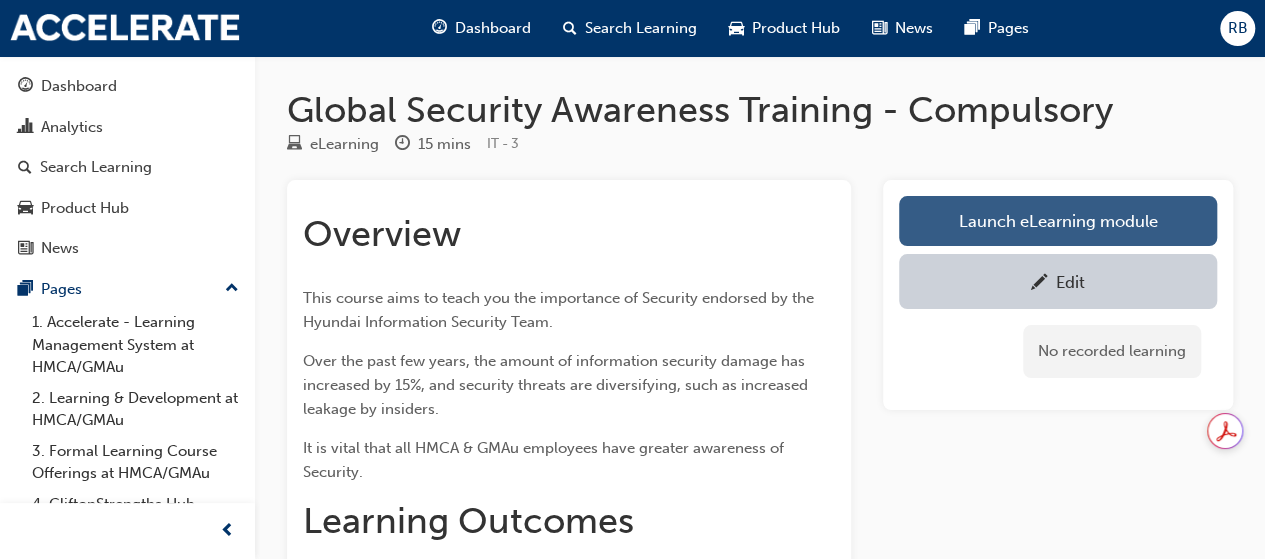 click on "Launch eLearning module" at bounding box center (1058, 221) 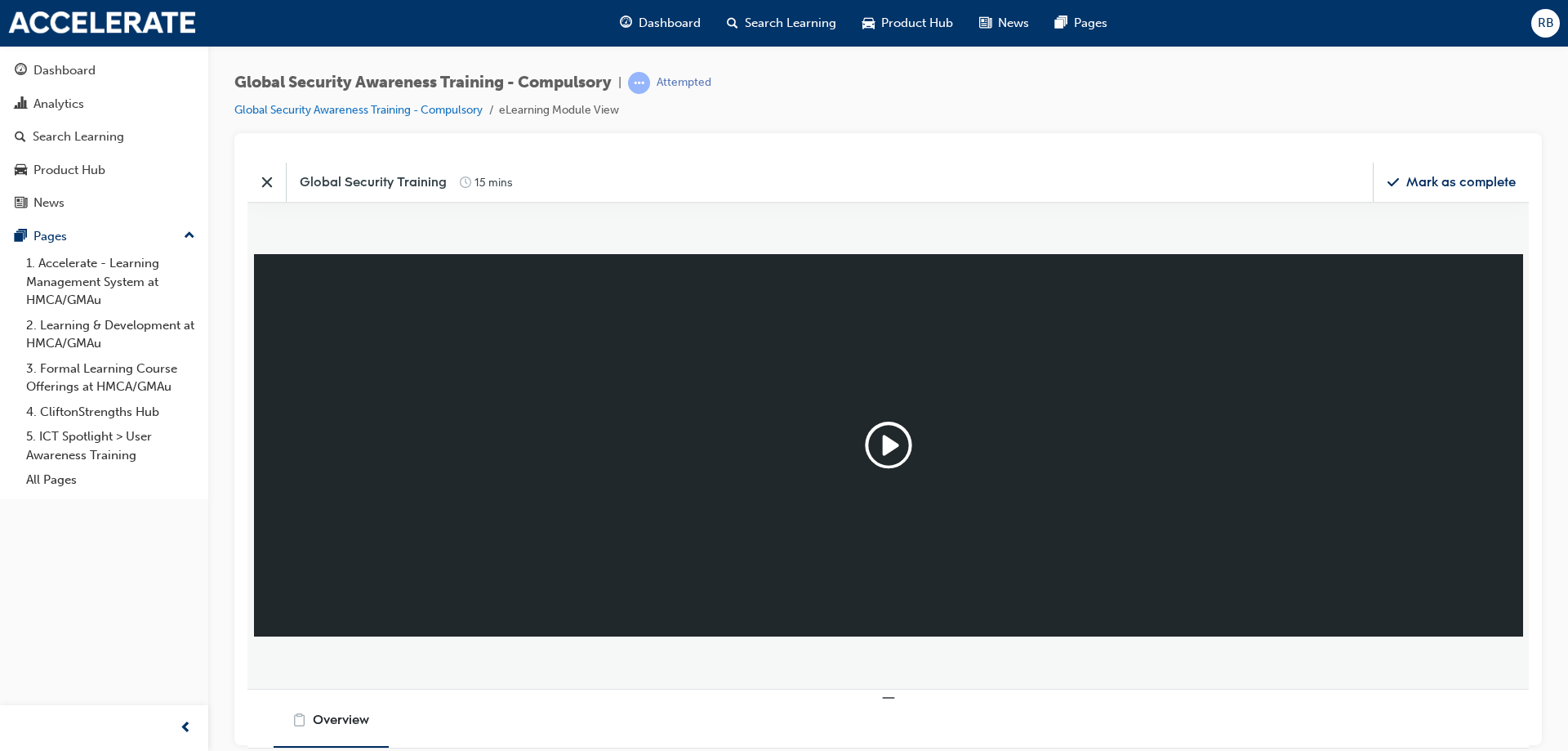scroll, scrollTop: 0, scrollLeft: 0, axis: both 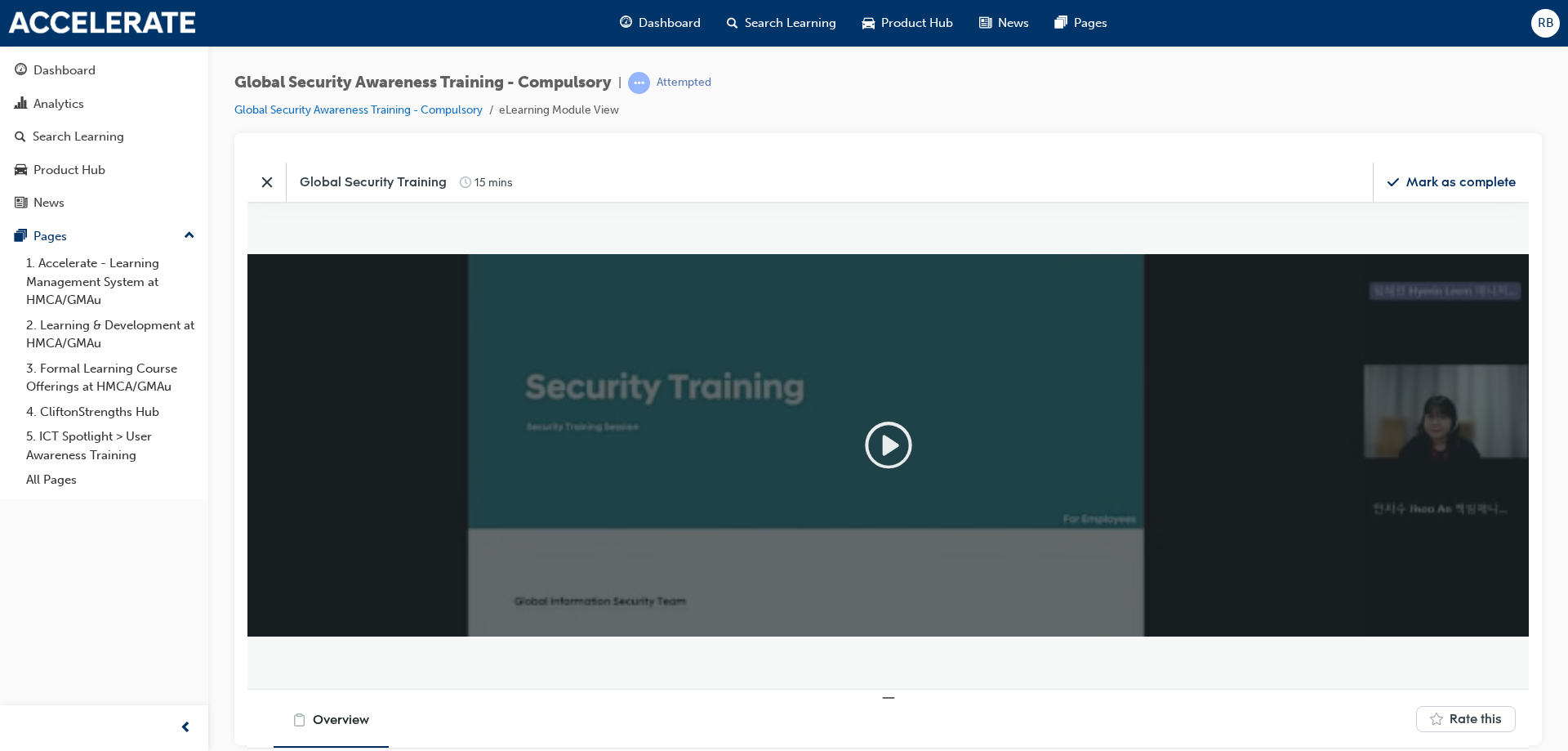 click 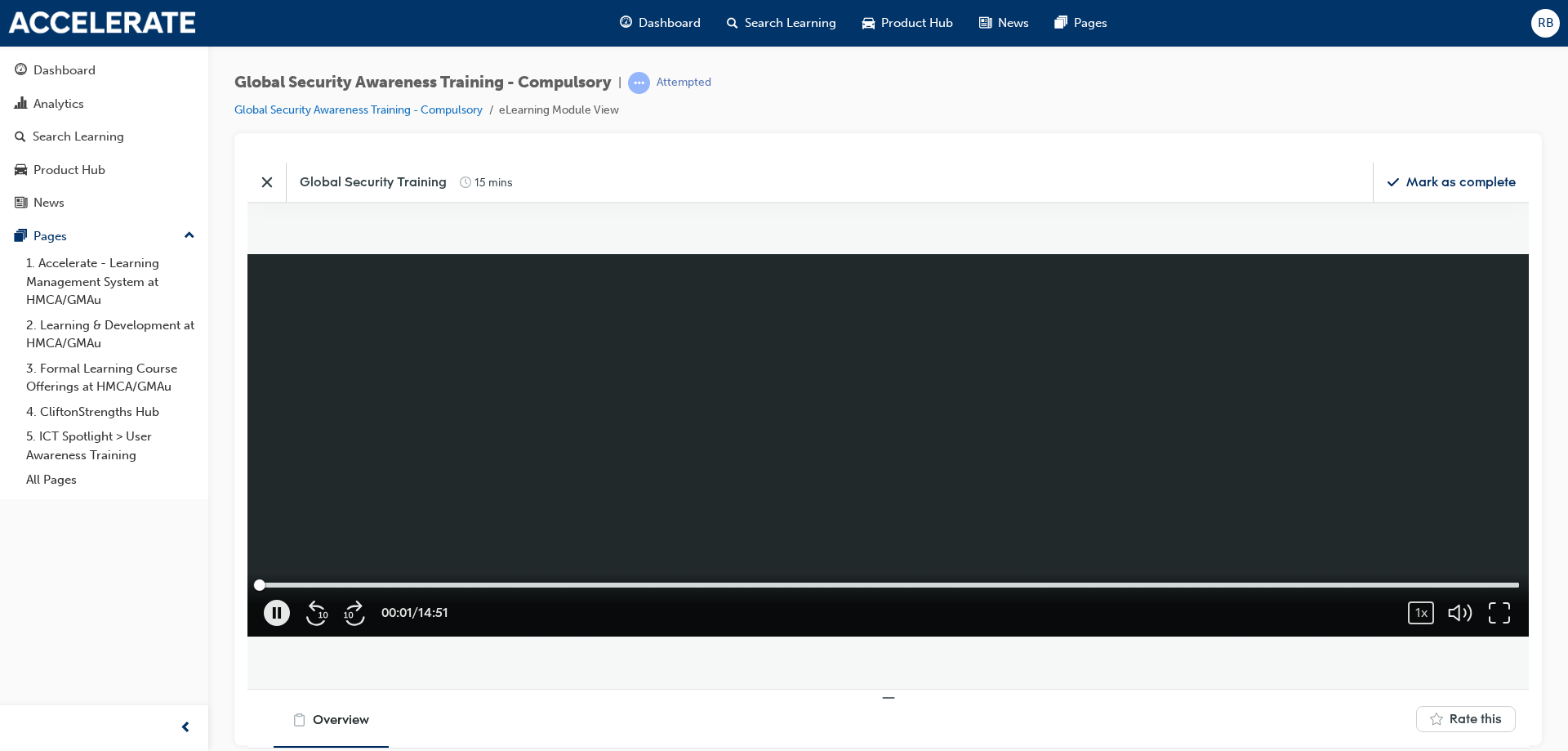 click on "Overview Rate this" at bounding box center [888, 718] 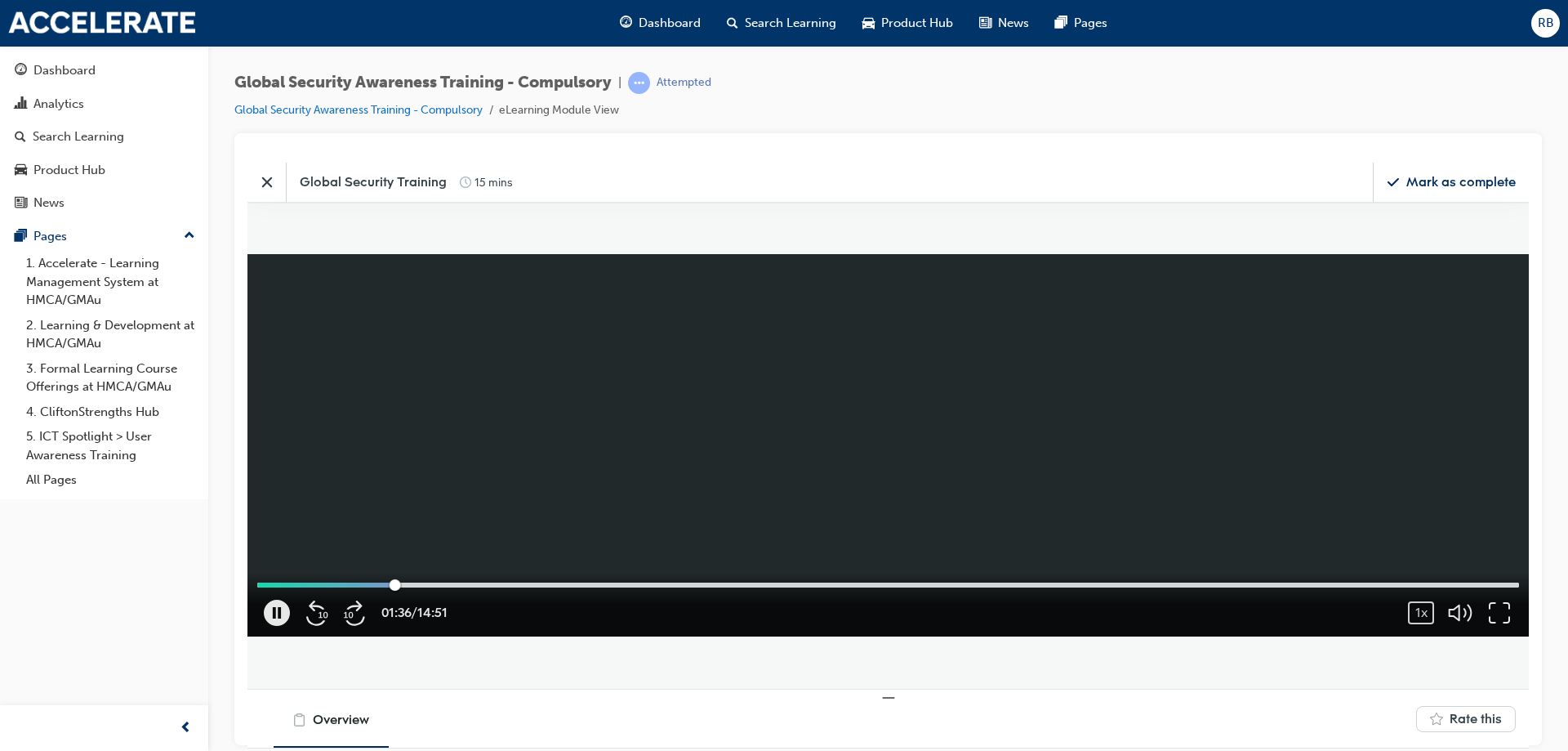 click on "01:36  /  14:51   1x 0.25 0.5 0.75 1 (Normal) 1.25 1.5 1.75 2" at bounding box center [888, 604] 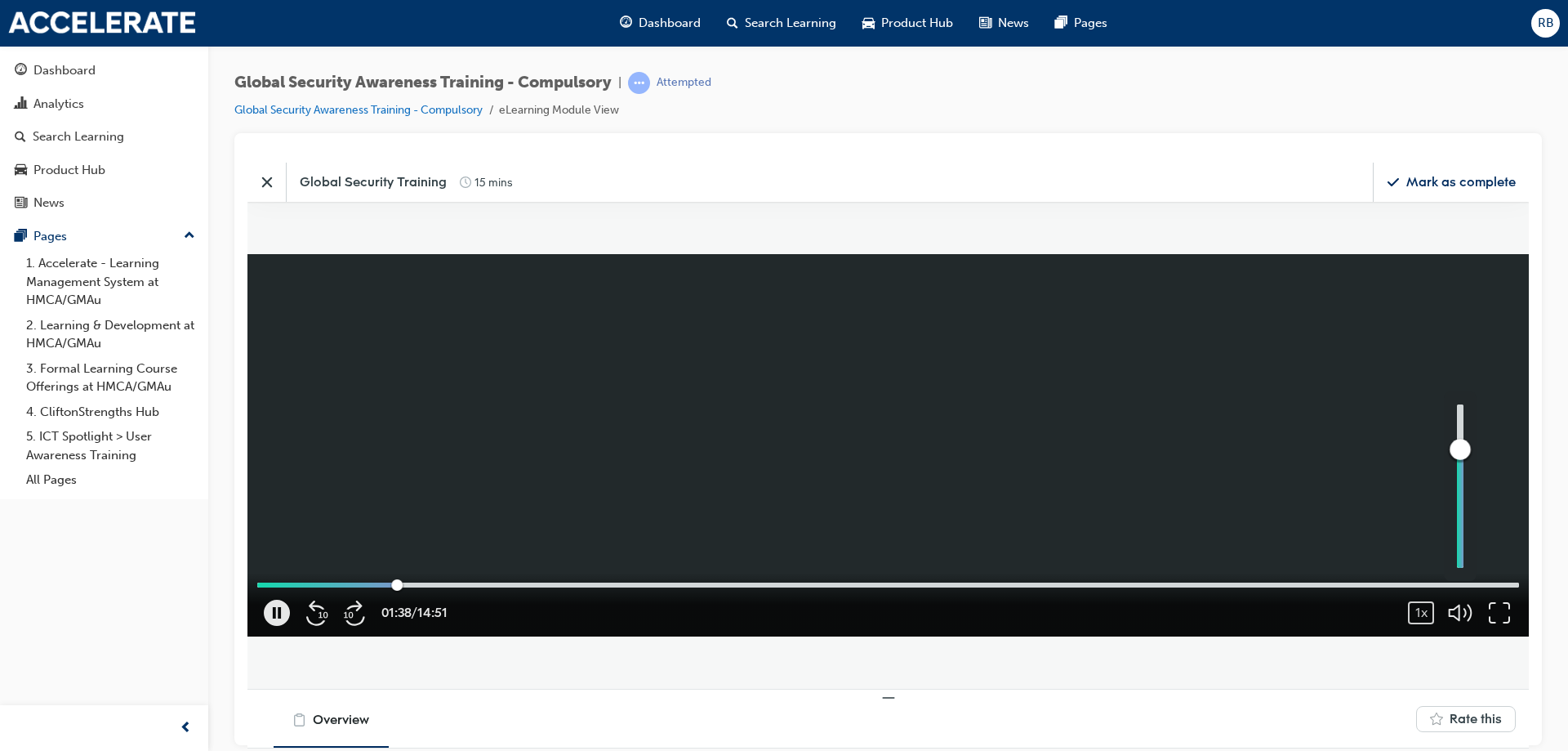 drag, startPoint x: 1463, startPoint y: 475, endPoint x: 1463, endPoint y: 443, distance: 32 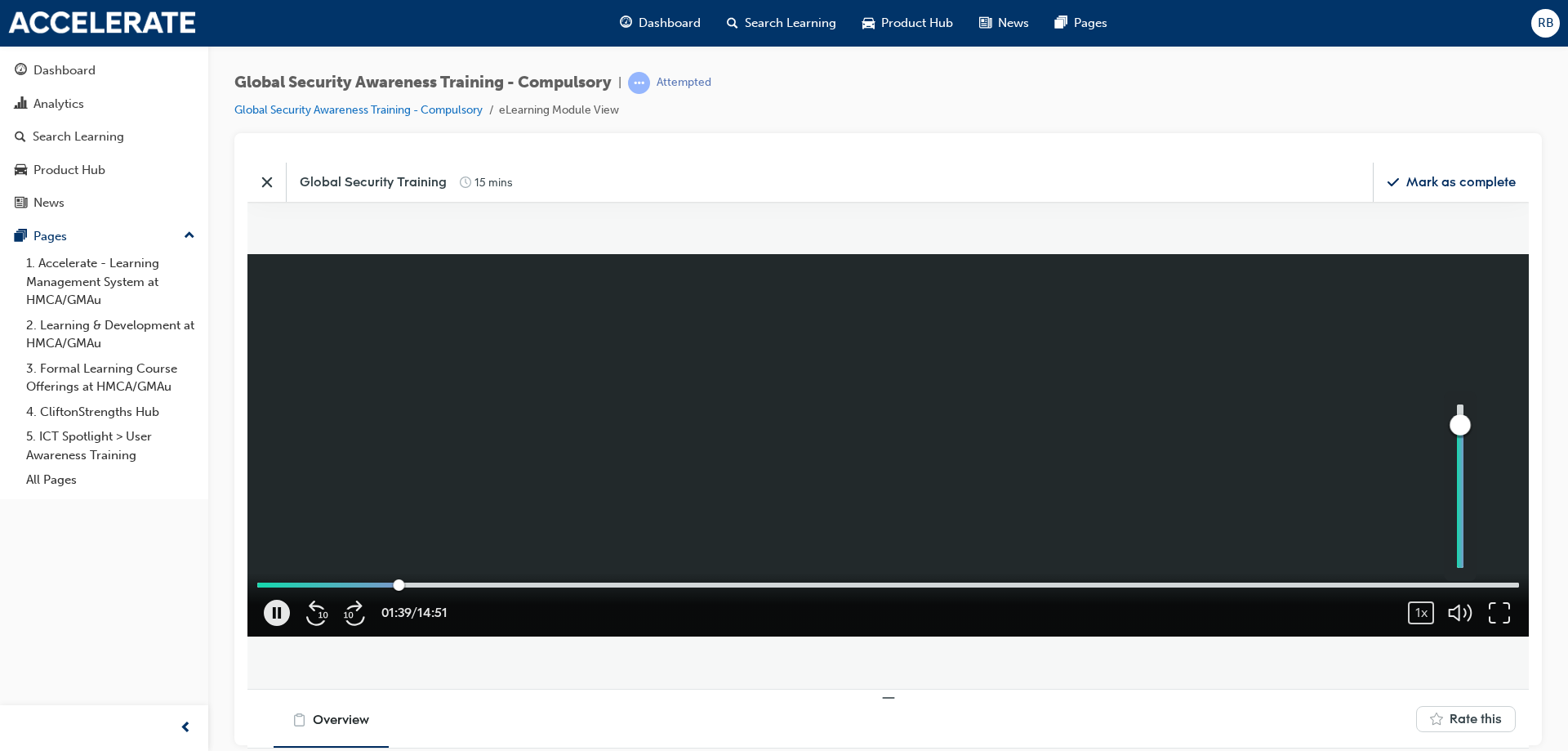 drag, startPoint x: 1463, startPoint y: 443, endPoint x: 1463, endPoint y: 420, distance: 23 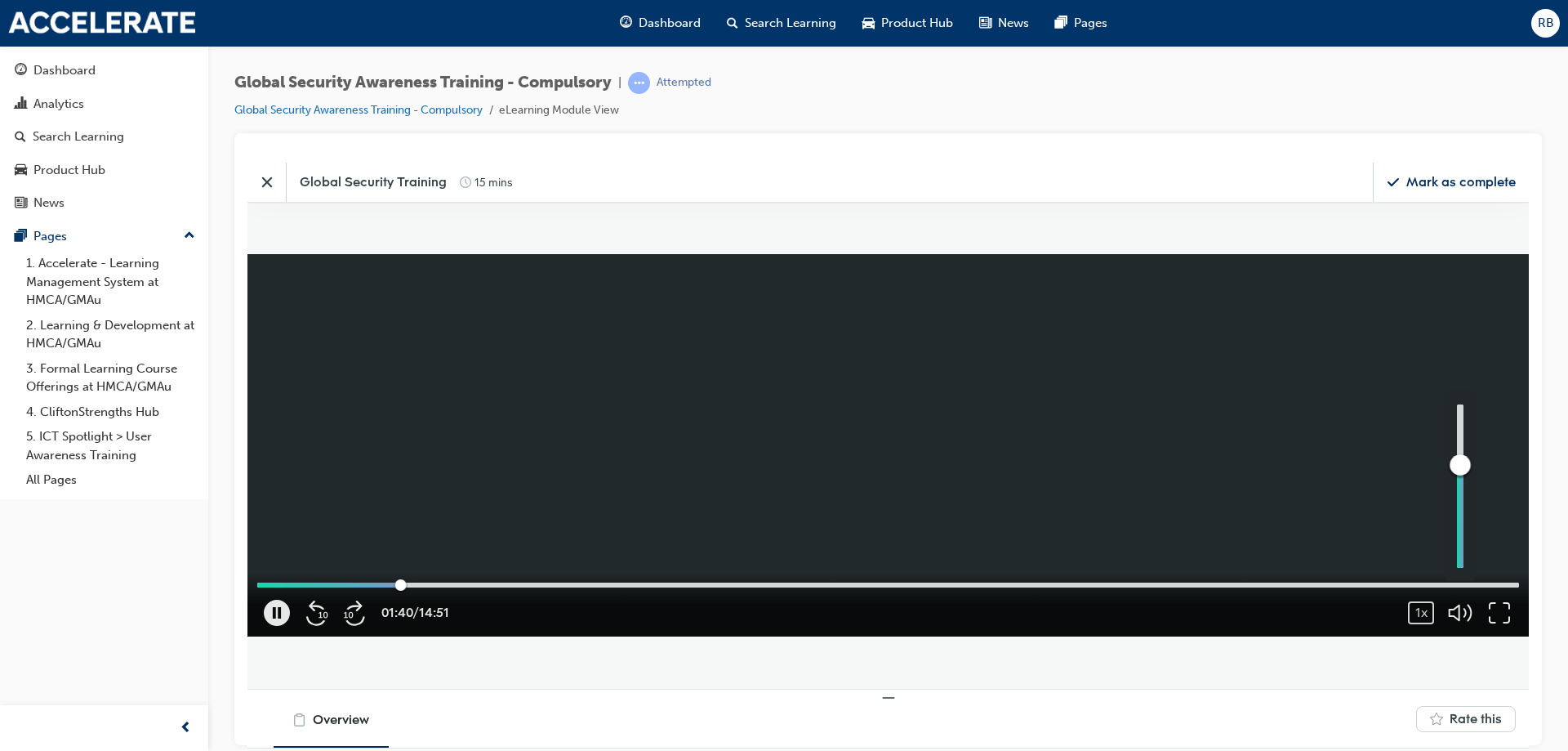 drag, startPoint x: 1463, startPoint y: 421, endPoint x: 1465, endPoint y: 461, distance: 40.05 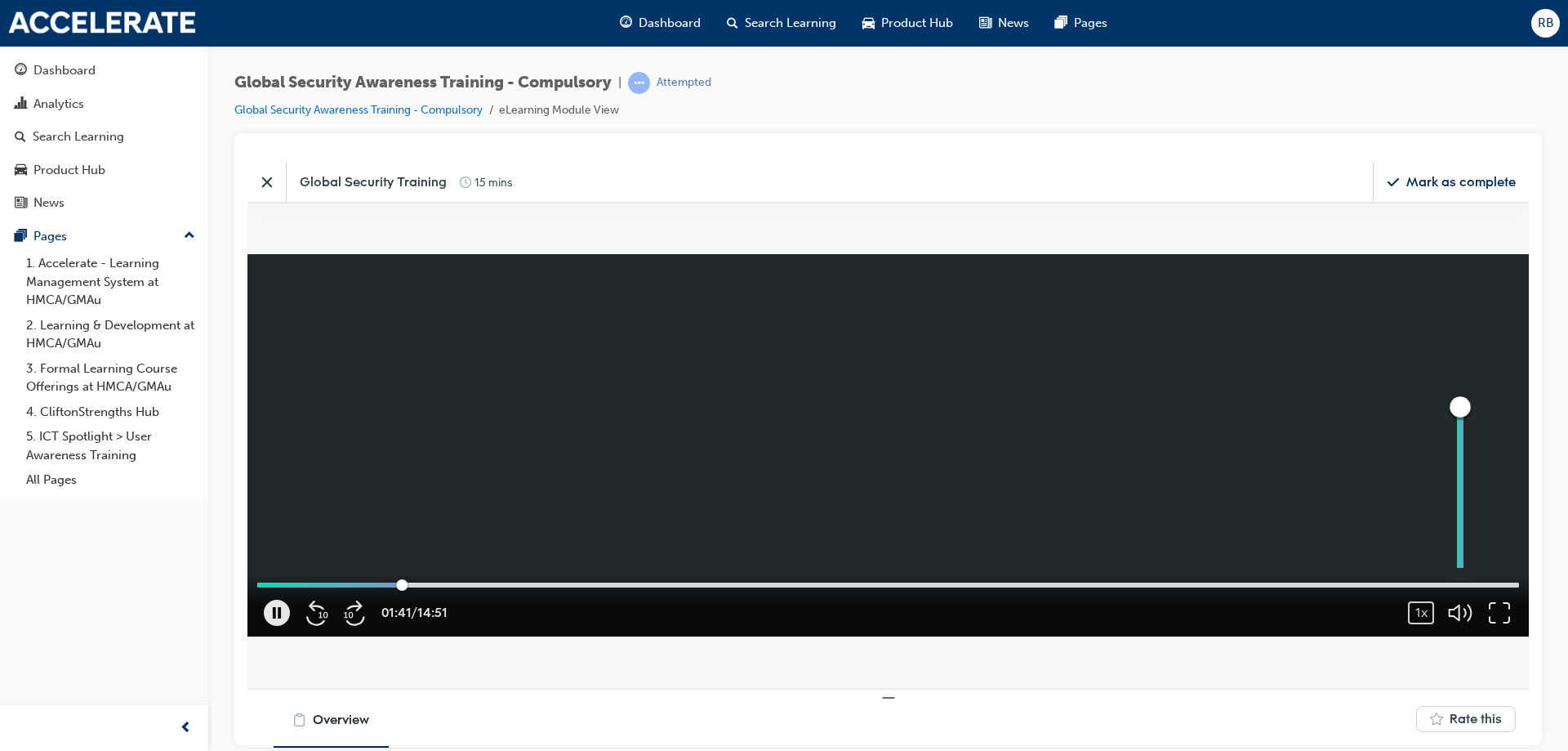 drag, startPoint x: 1465, startPoint y: 461, endPoint x: 1464, endPoint y: 400, distance: 61.0082 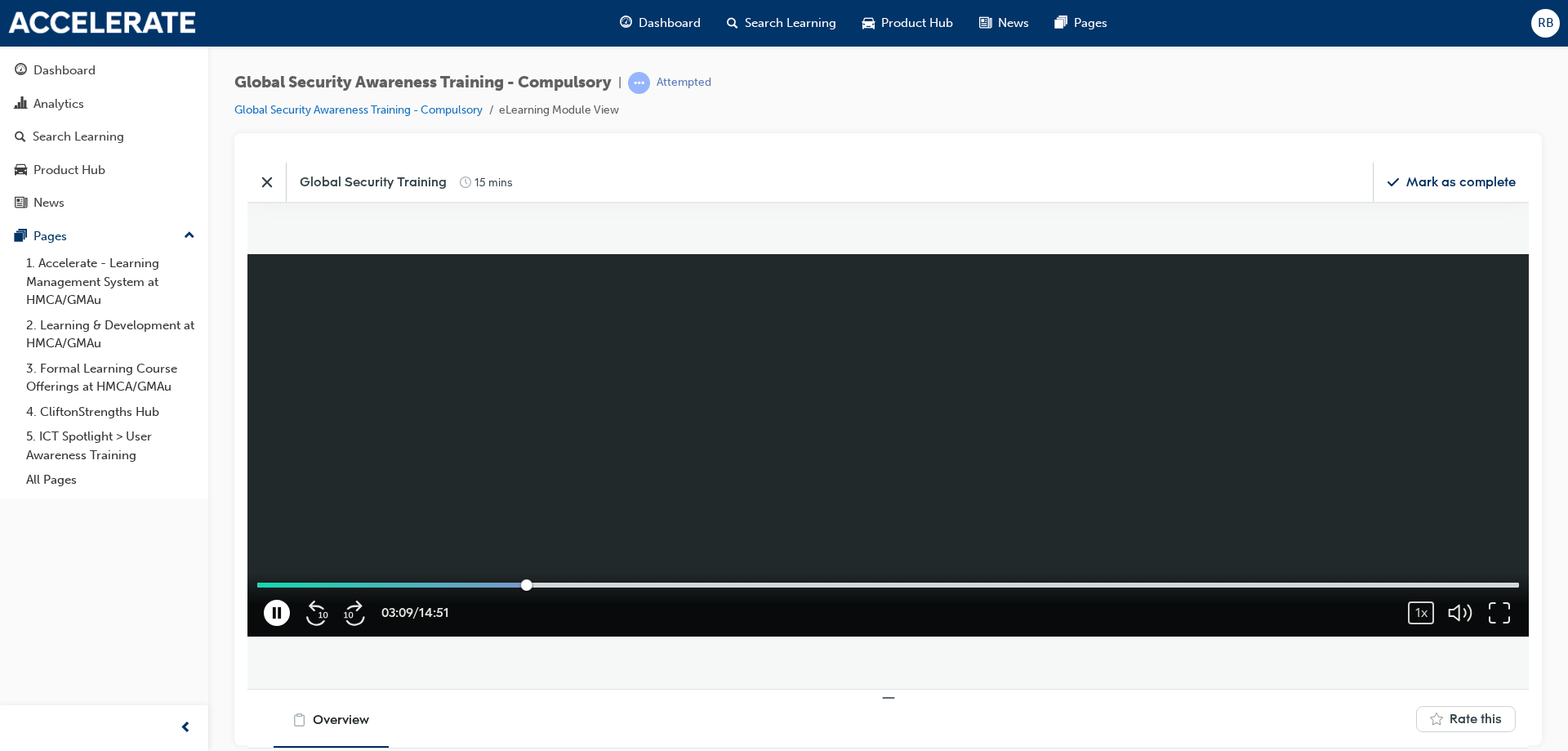 click 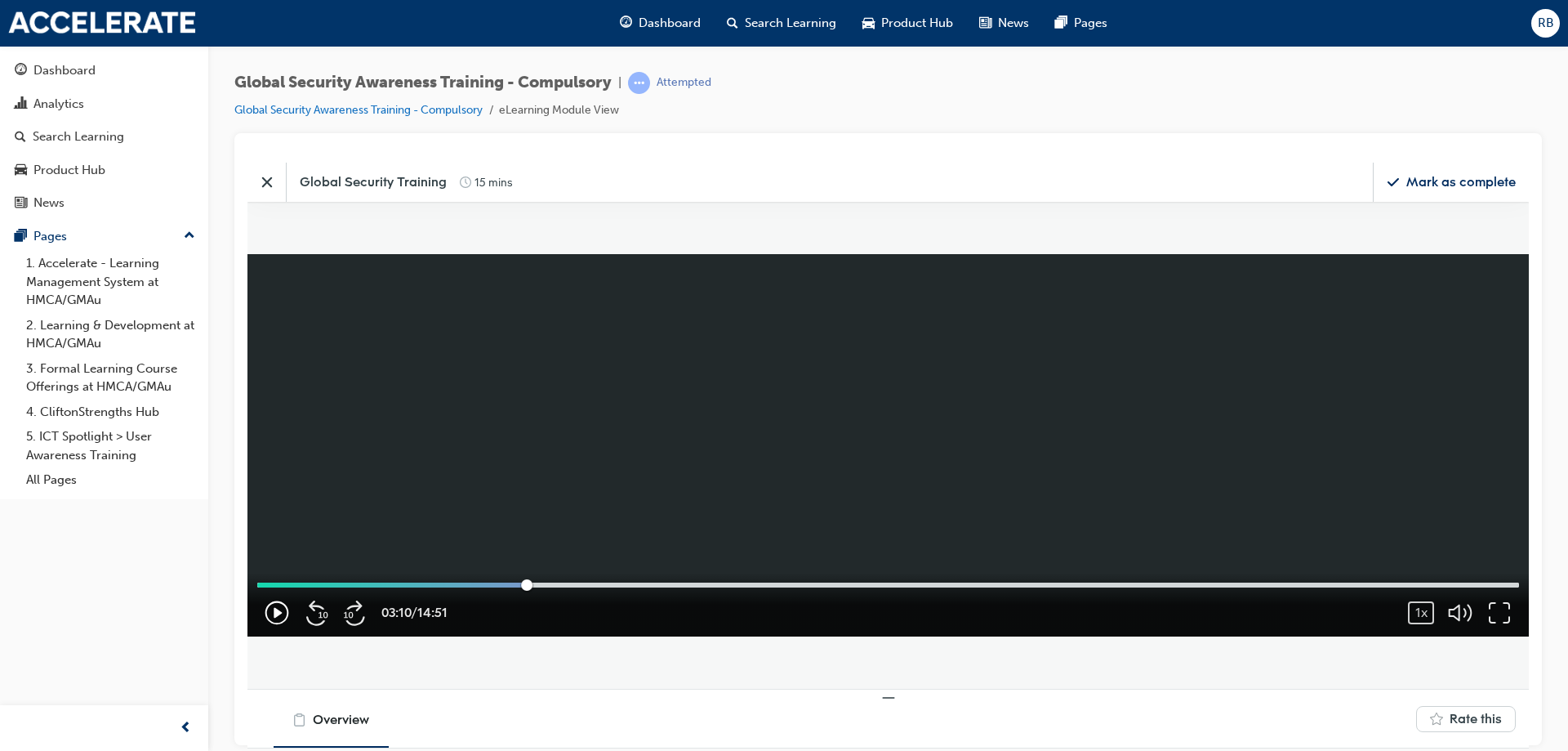 click 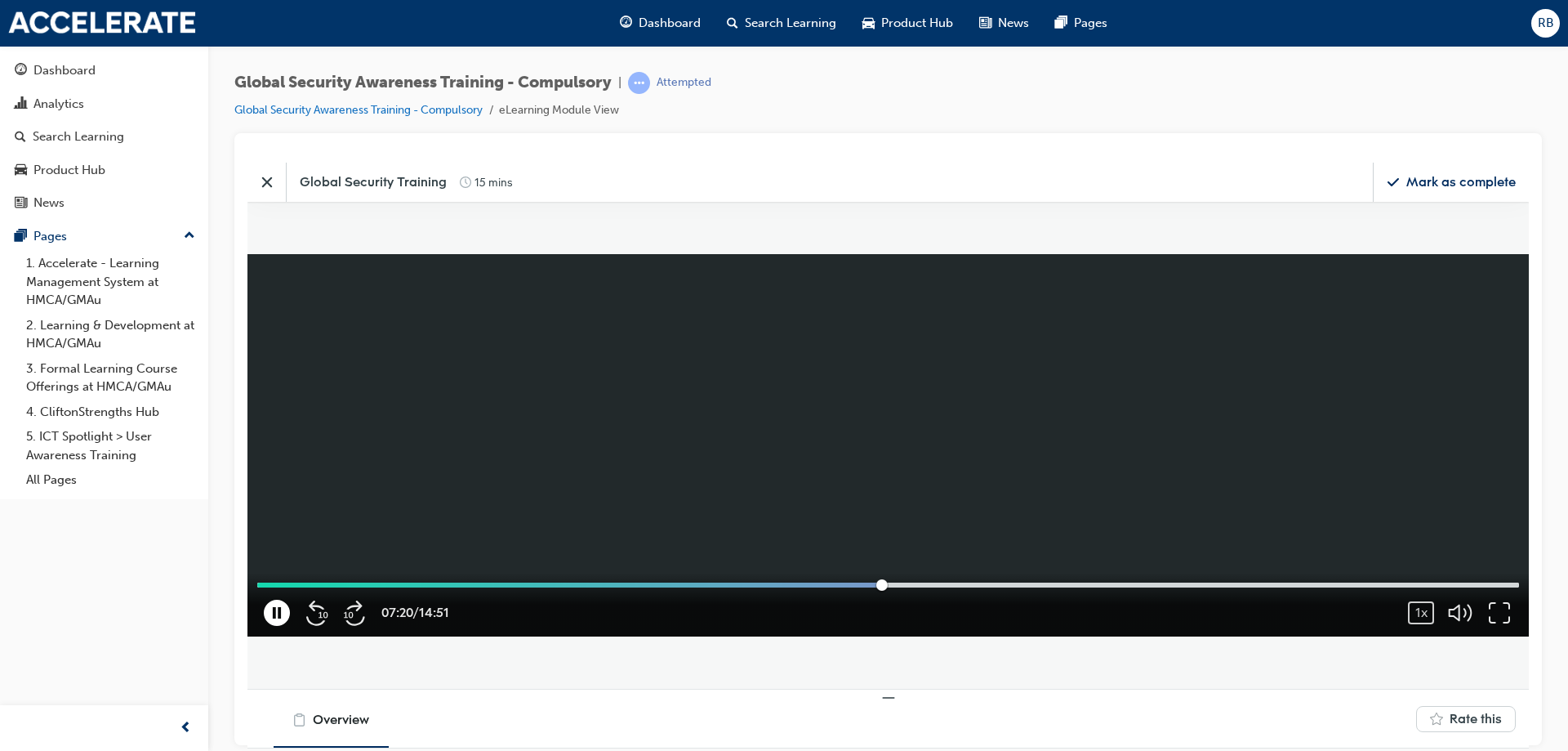 click 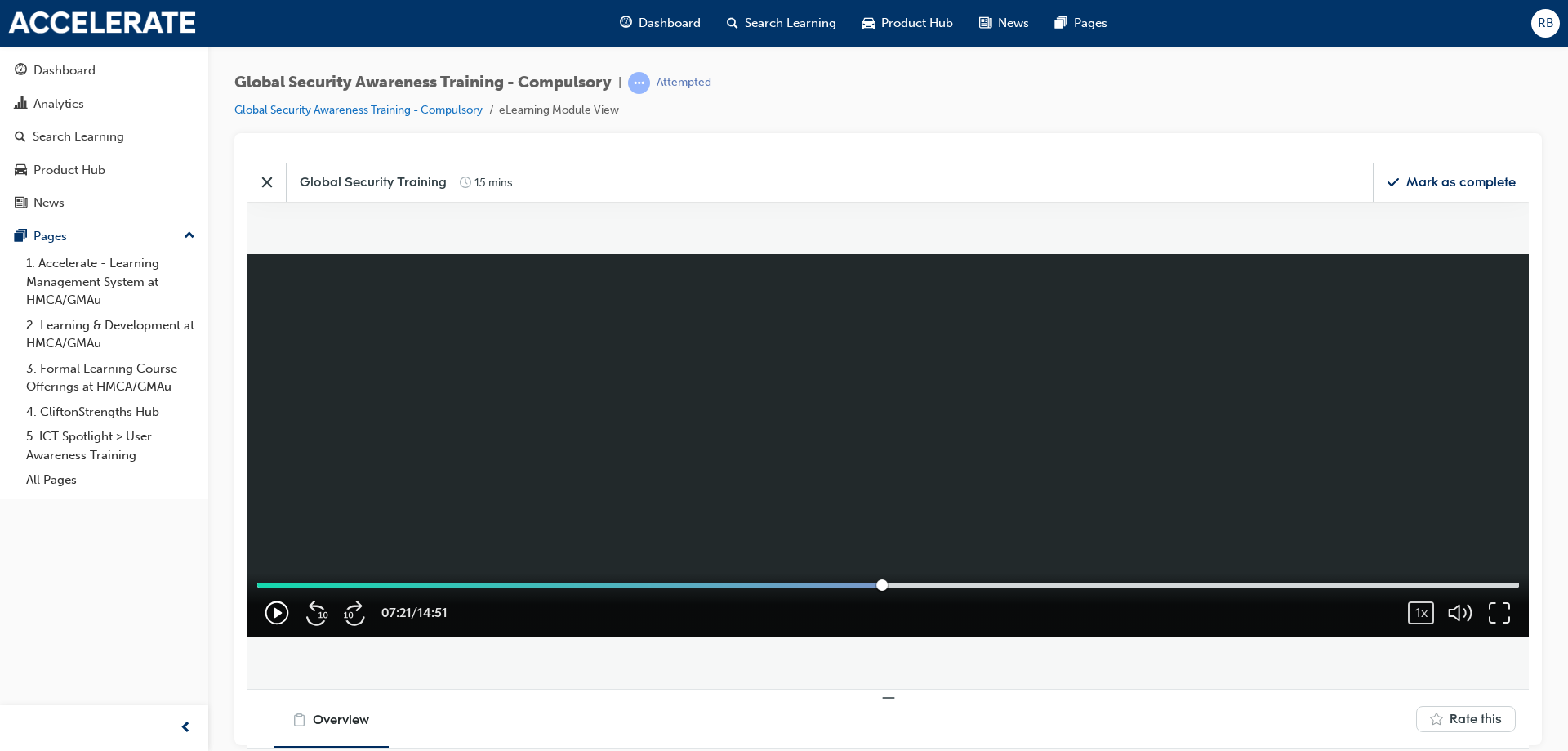 click 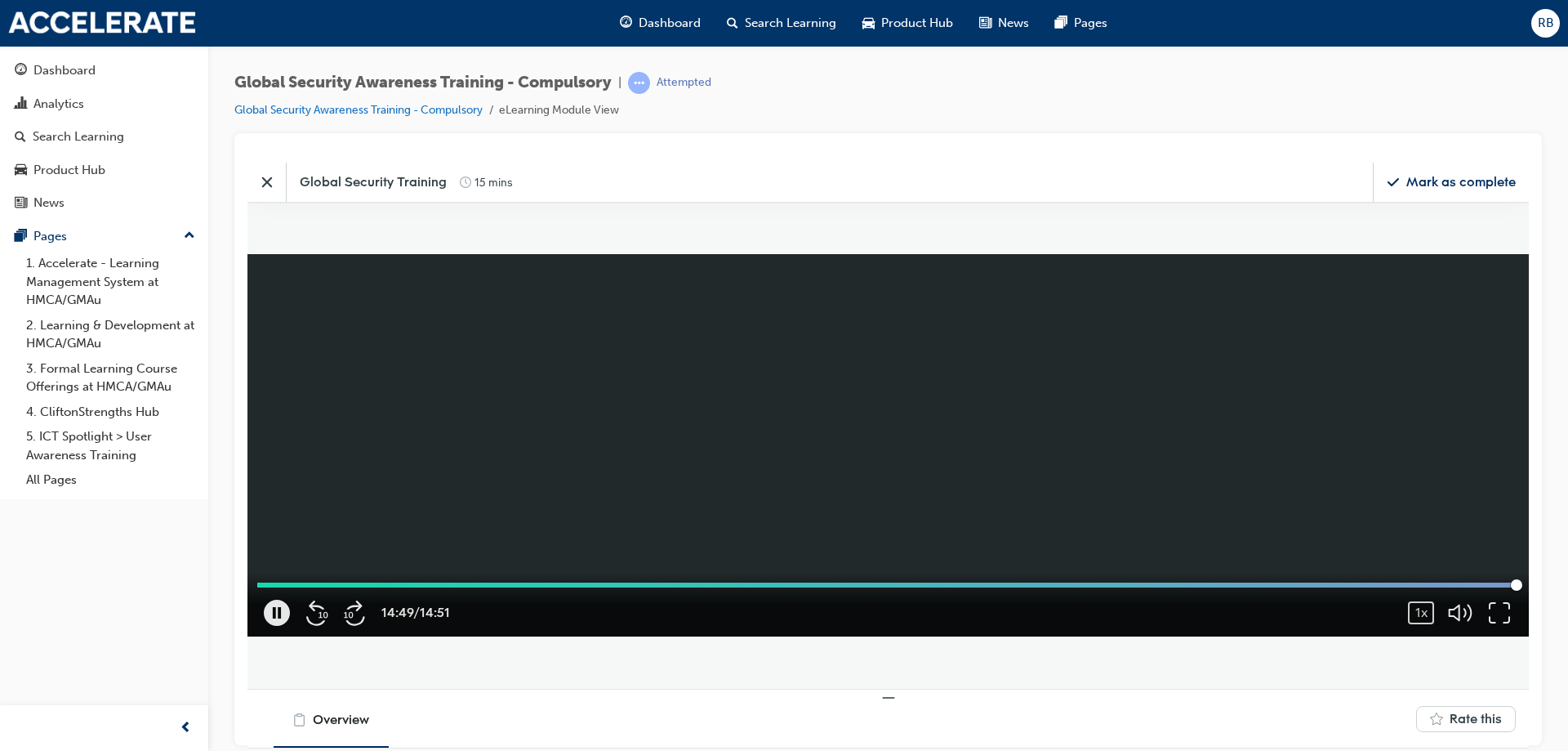 click on "Mark as complete" at bounding box center (1461, 181) 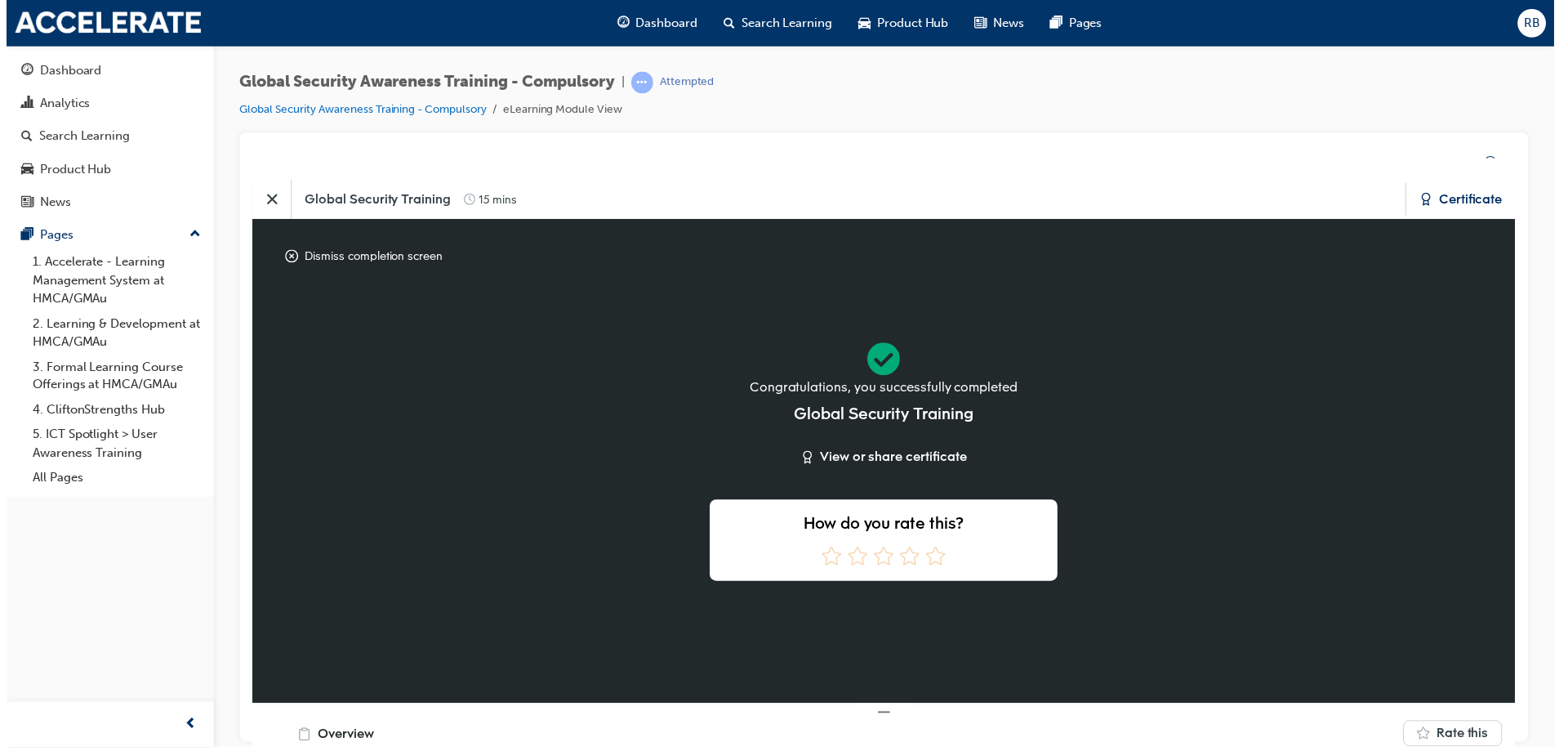 scroll, scrollTop: 408, scrollLeft: 1294, axis: both 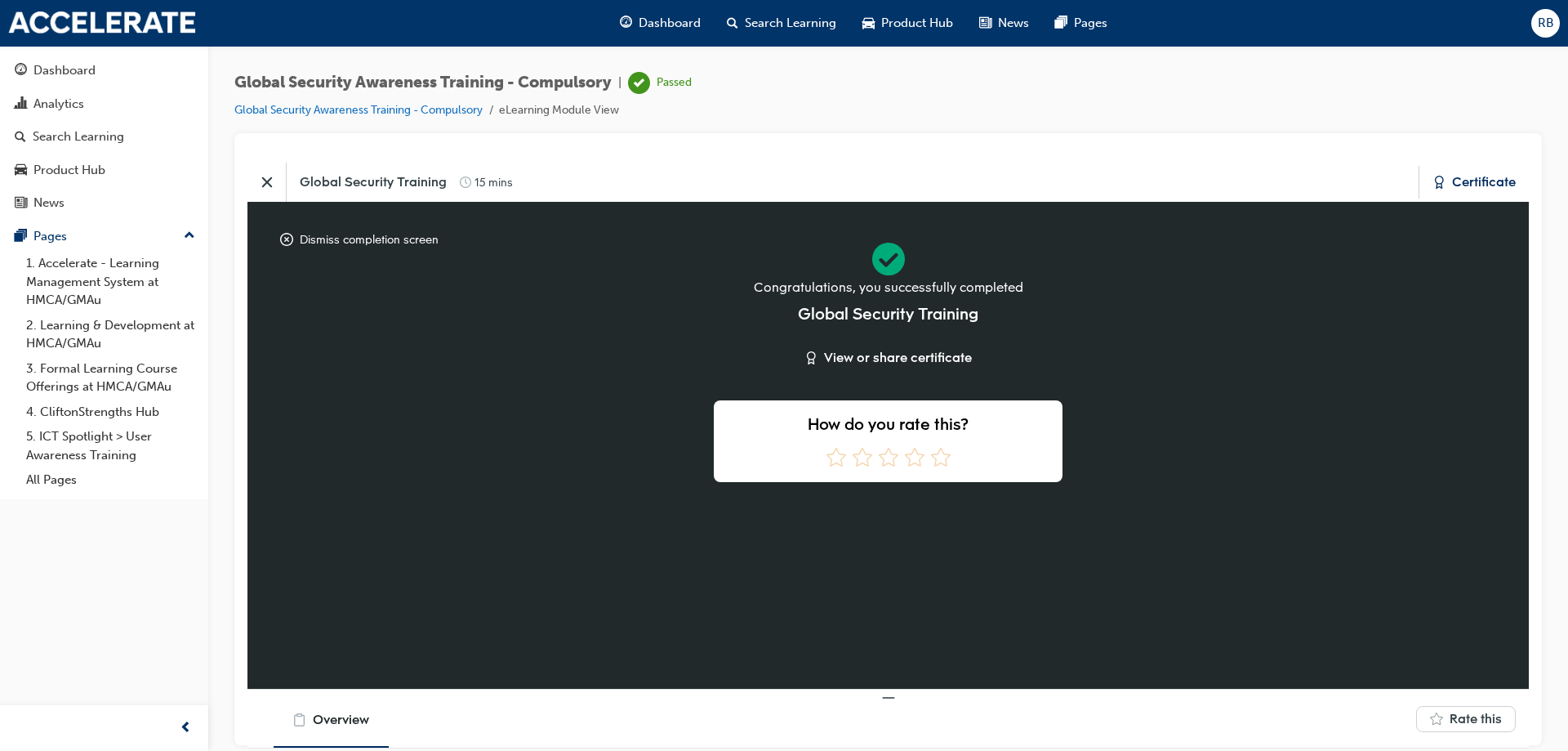 click 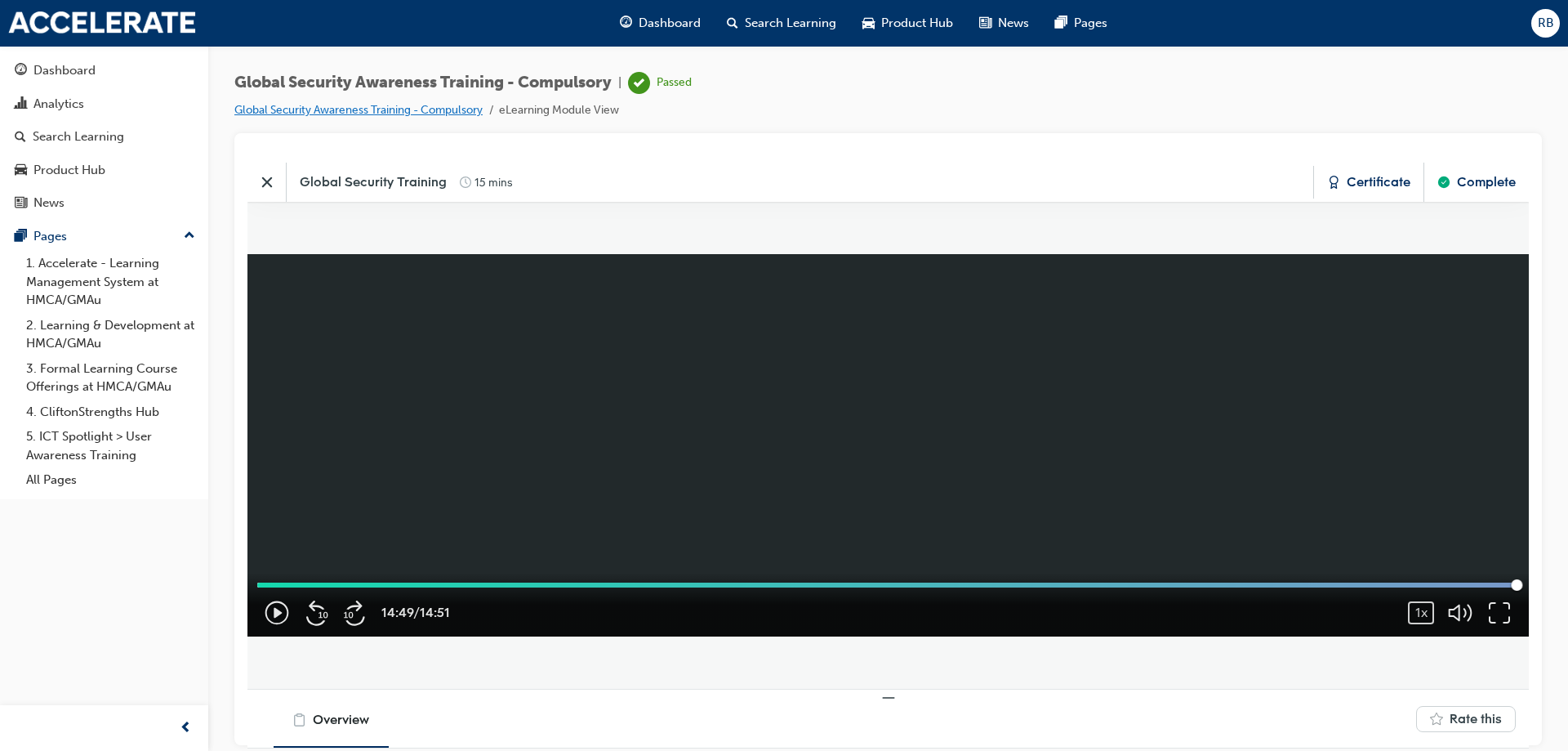 click on "Global Security Awareness Training - Compulsory" at bounding box center (359, 110) 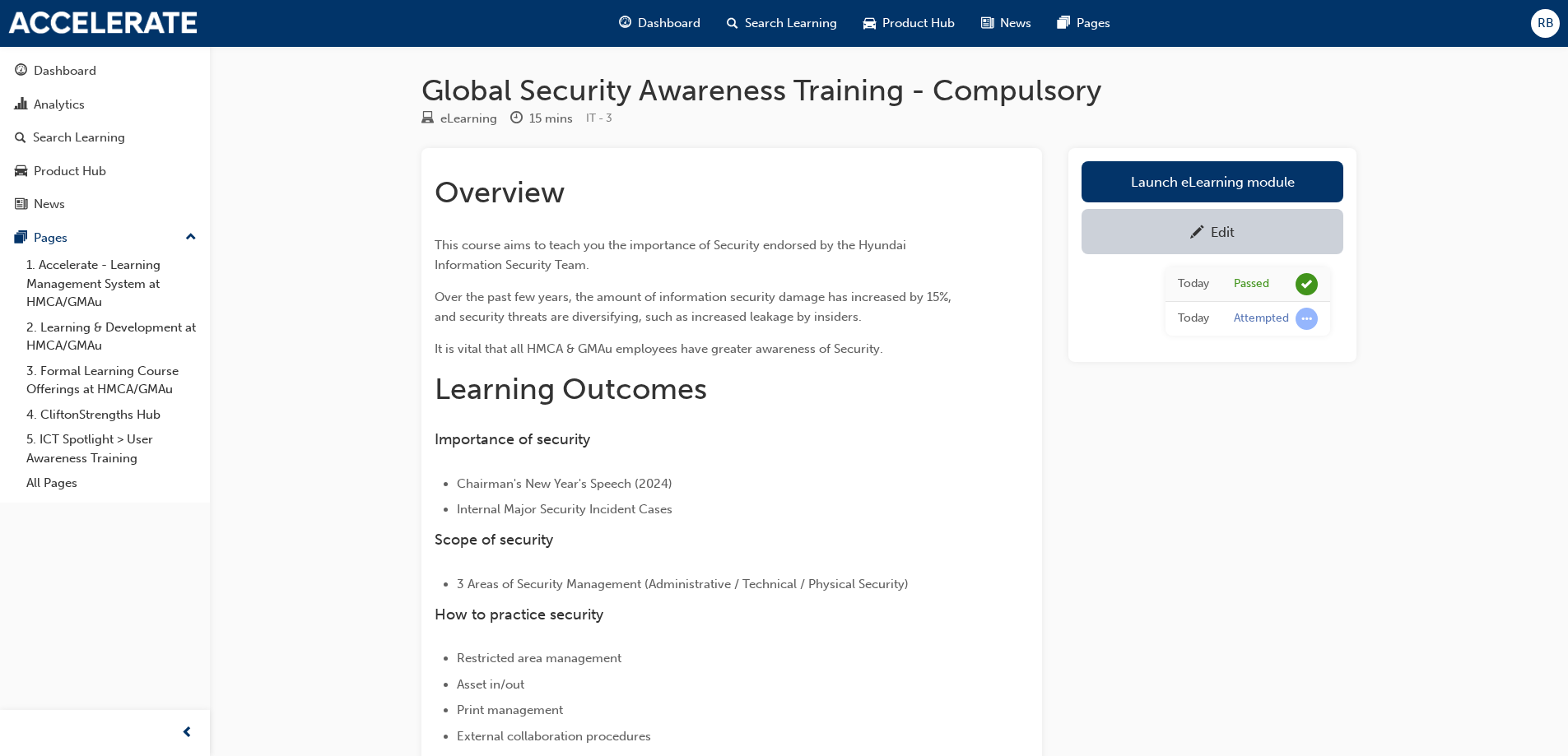 click on "Launch eLearning module Edit   Today Passed   Today Attempted" at bounding box center (1212, 607) 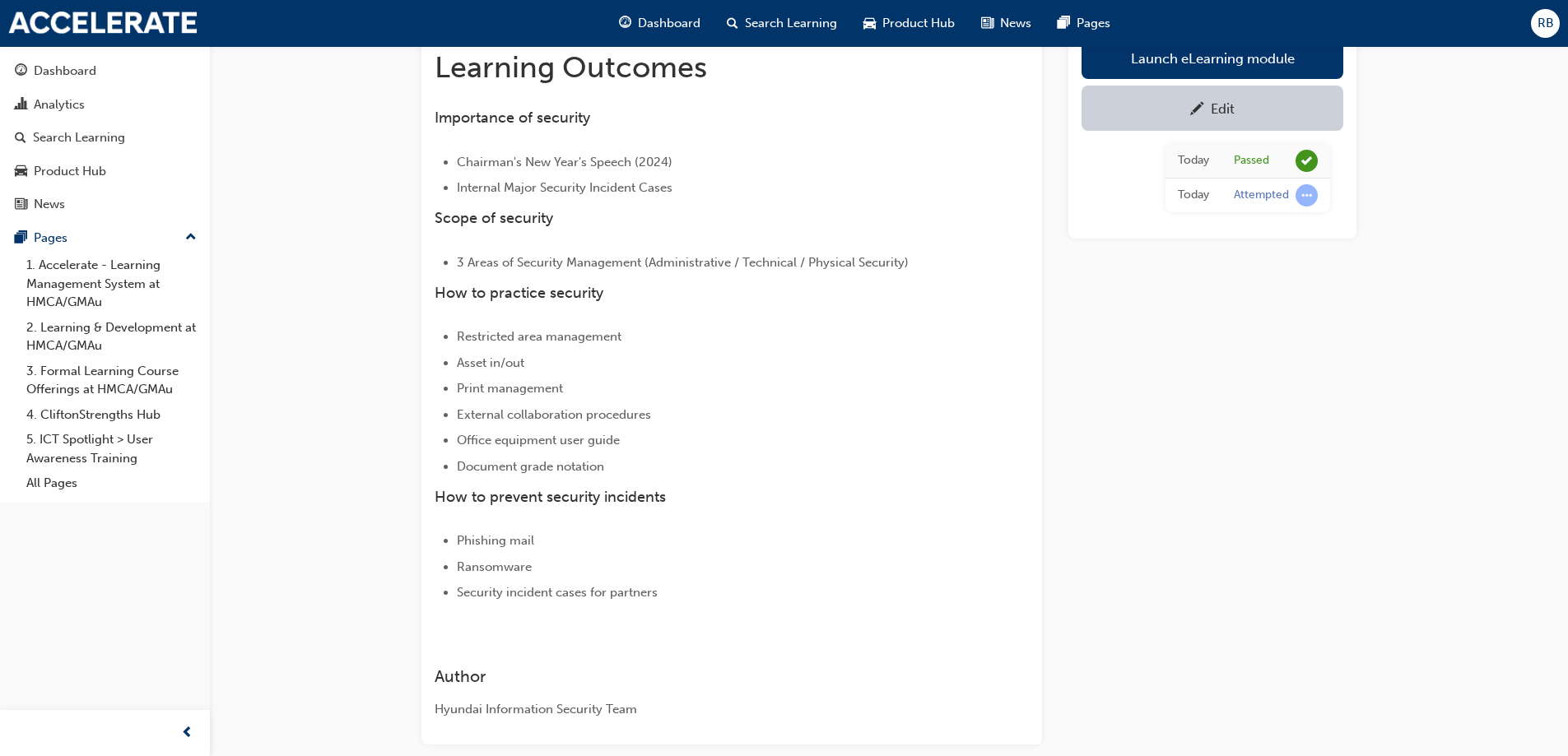 scroll, scrollTop: 0, scrollLeft: 0, axis: both 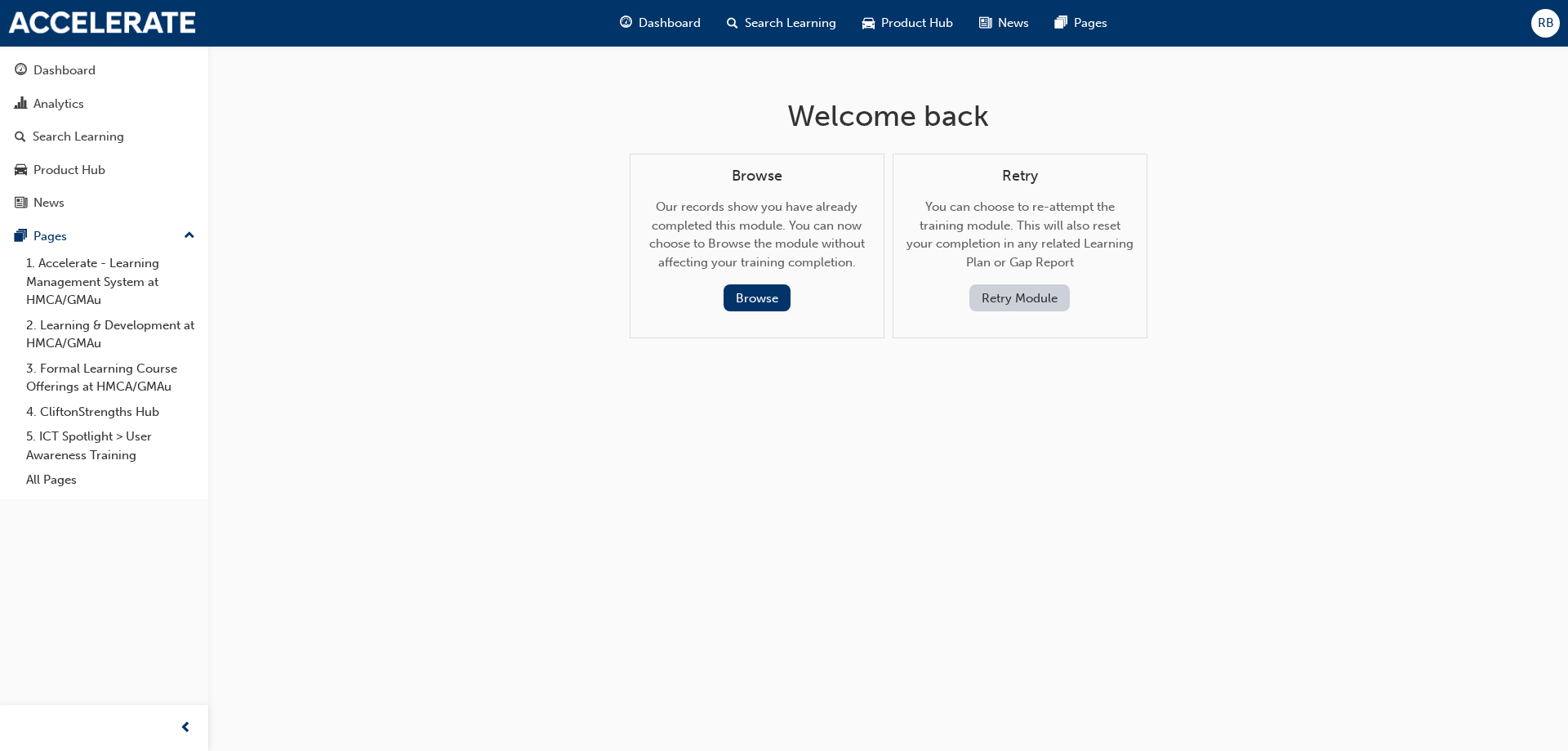 click on "Welcome back Browse Our records show you have already completed this module. You can now choose to Browse the module without affecting your training completion. Browse Retry You can choose to re-attempt the training module. This will also reset your completion in any related Learning Plan or Gap Report Retry Module" at bounding box center (784, 375) 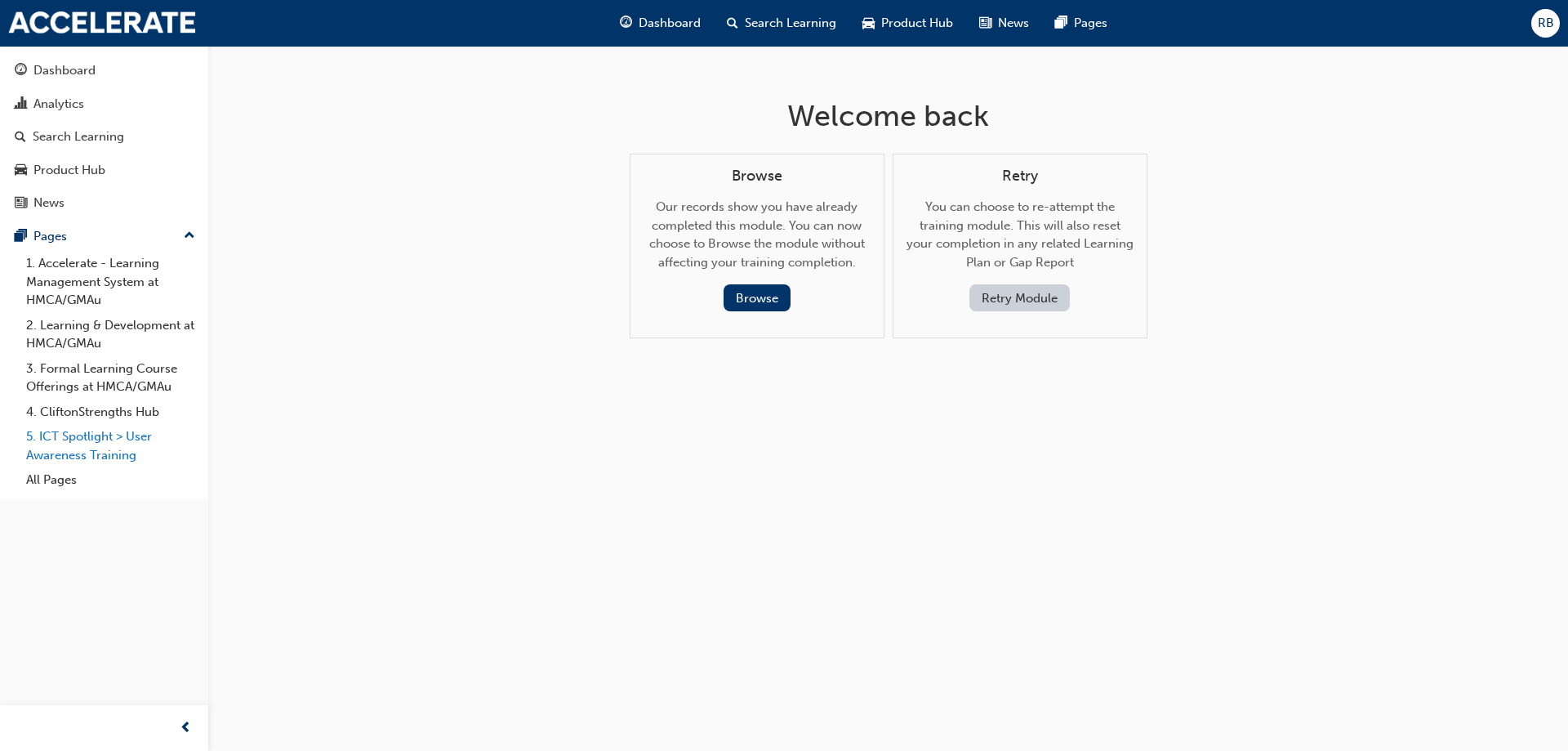 click on "5. ICT Spotlight > User Awareness Training" at bounding box center (110, 445) 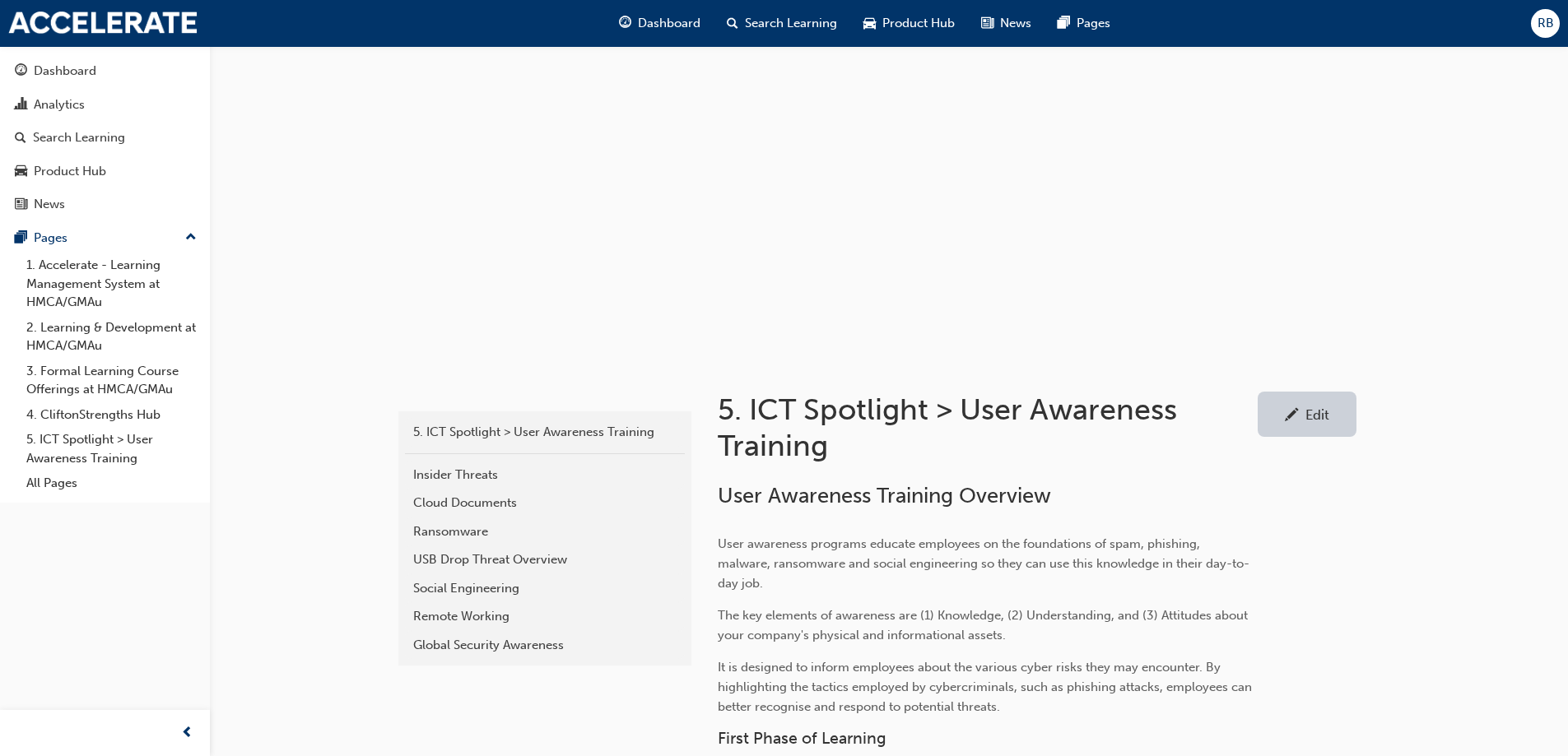 scroll, scrollTop: 0, scrollLeft: 0, axis: both 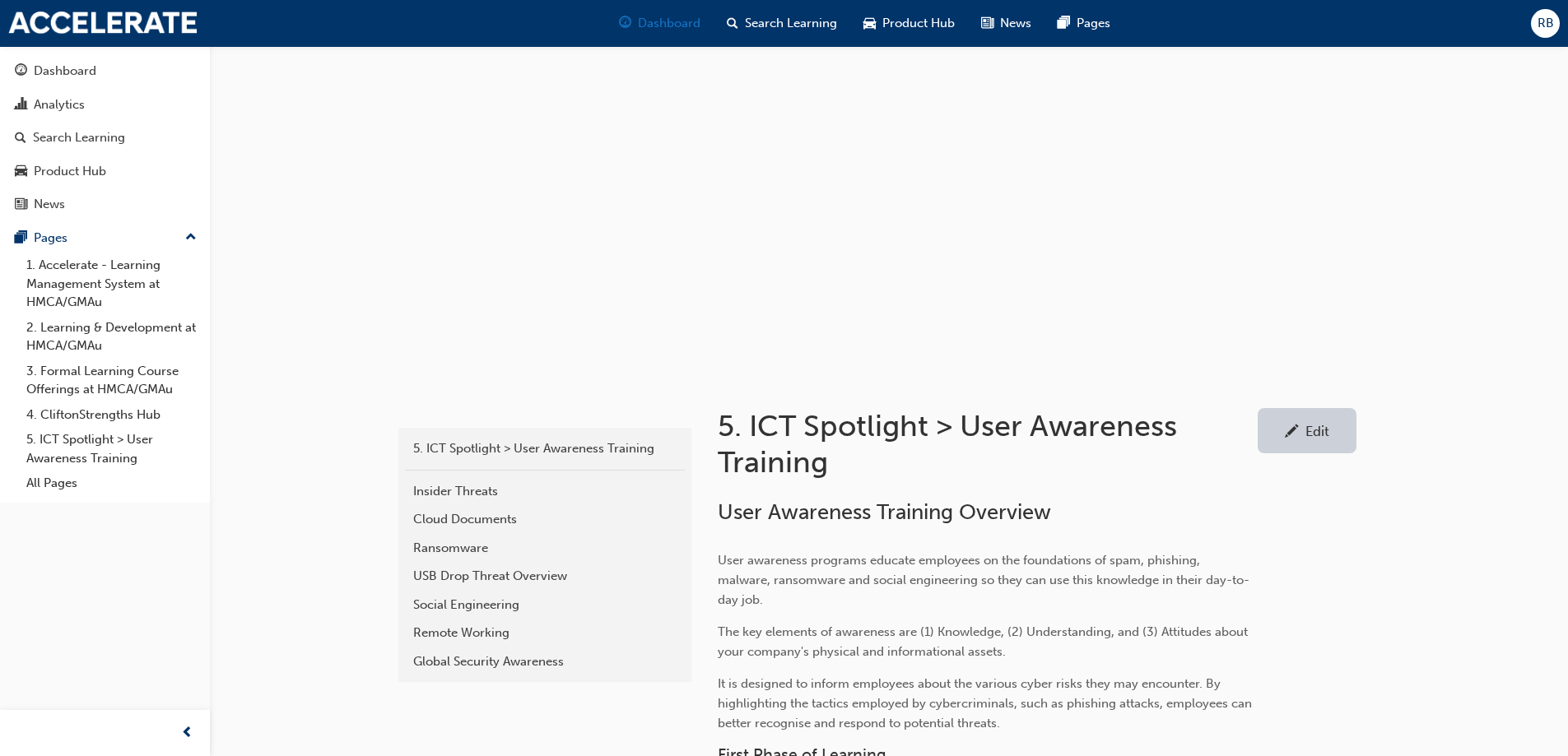 click on "Dashboard" at bounding box center [669, 23] 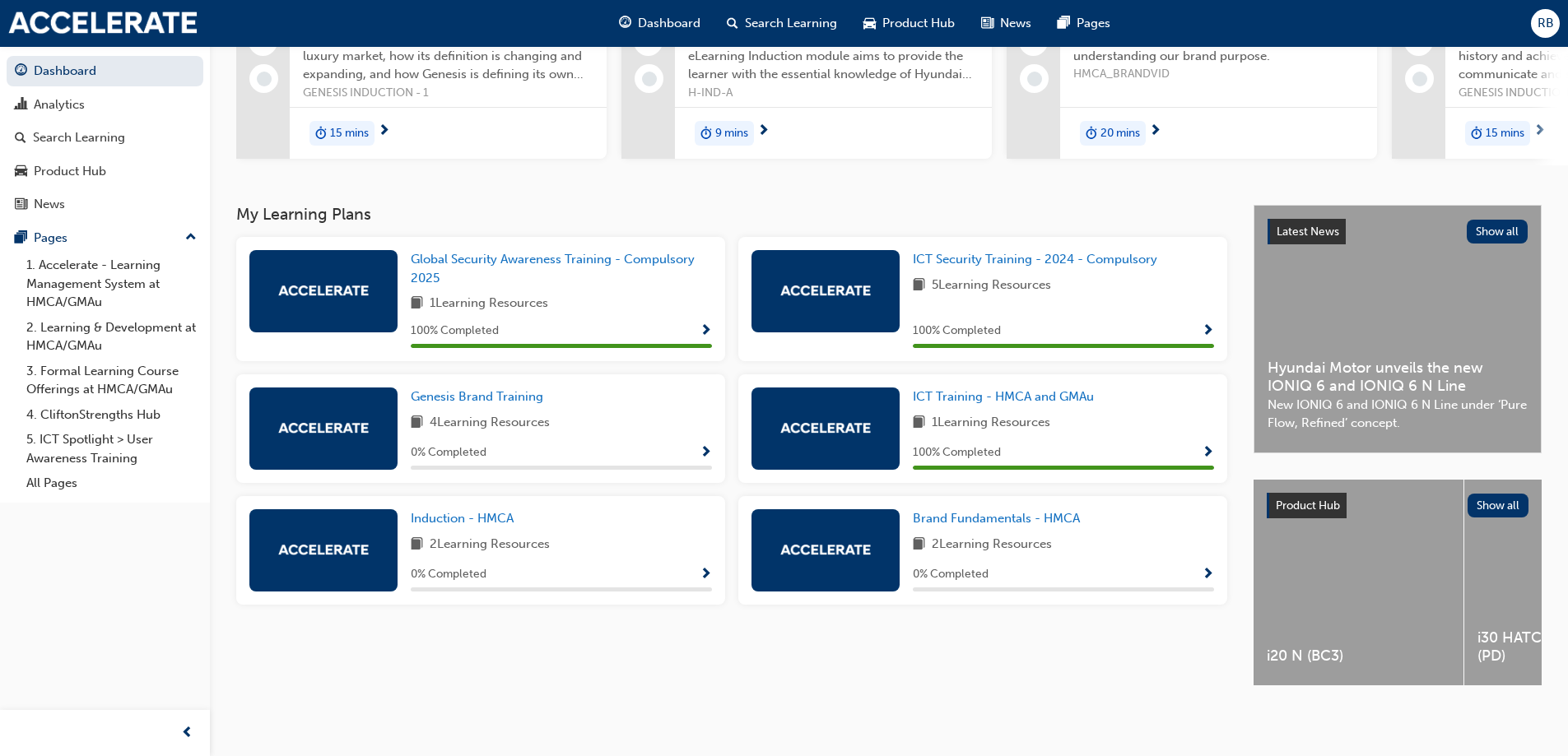 scroll, scrollTop: 0, scrollLeft: 0, axis: both 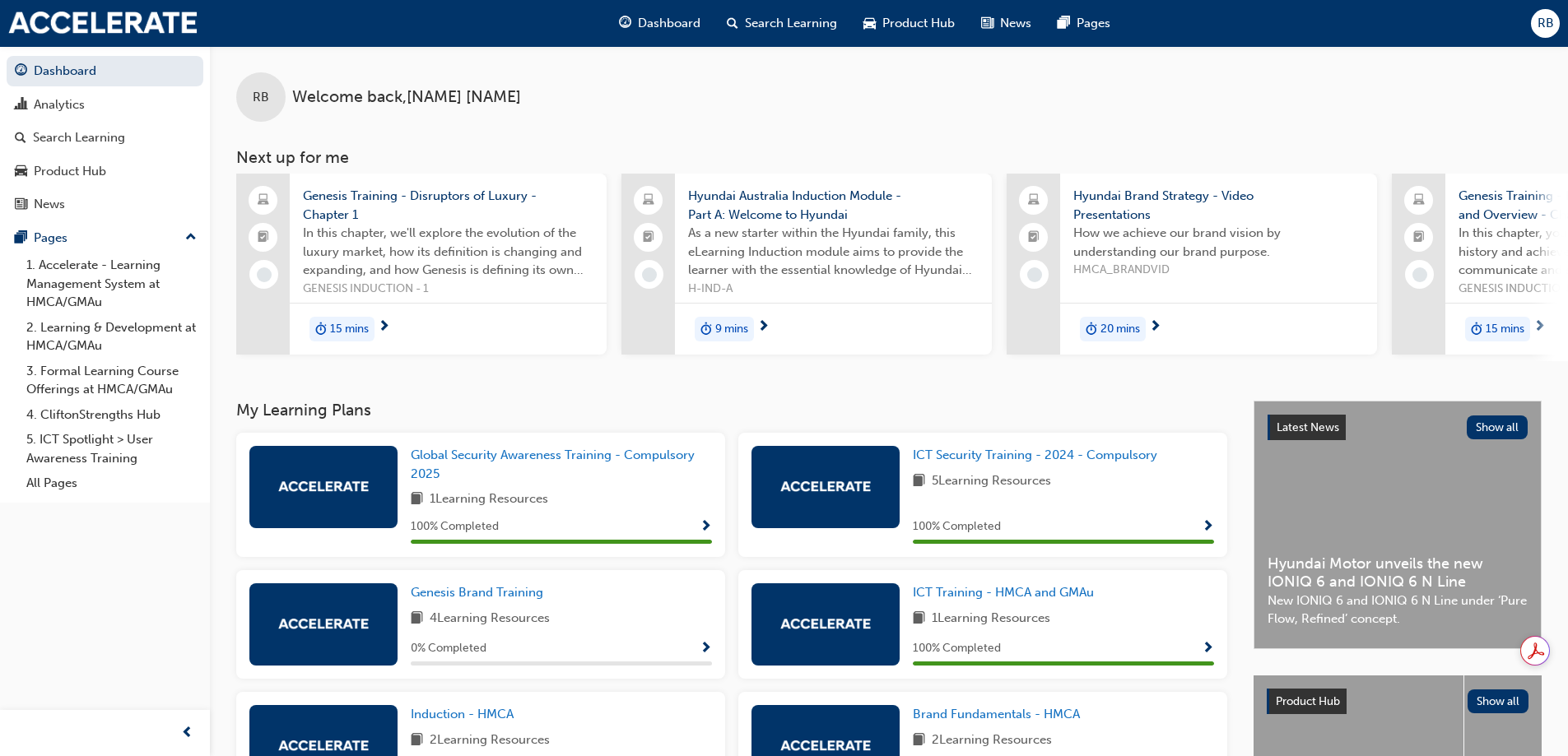 click at bounding box center [323, 486] 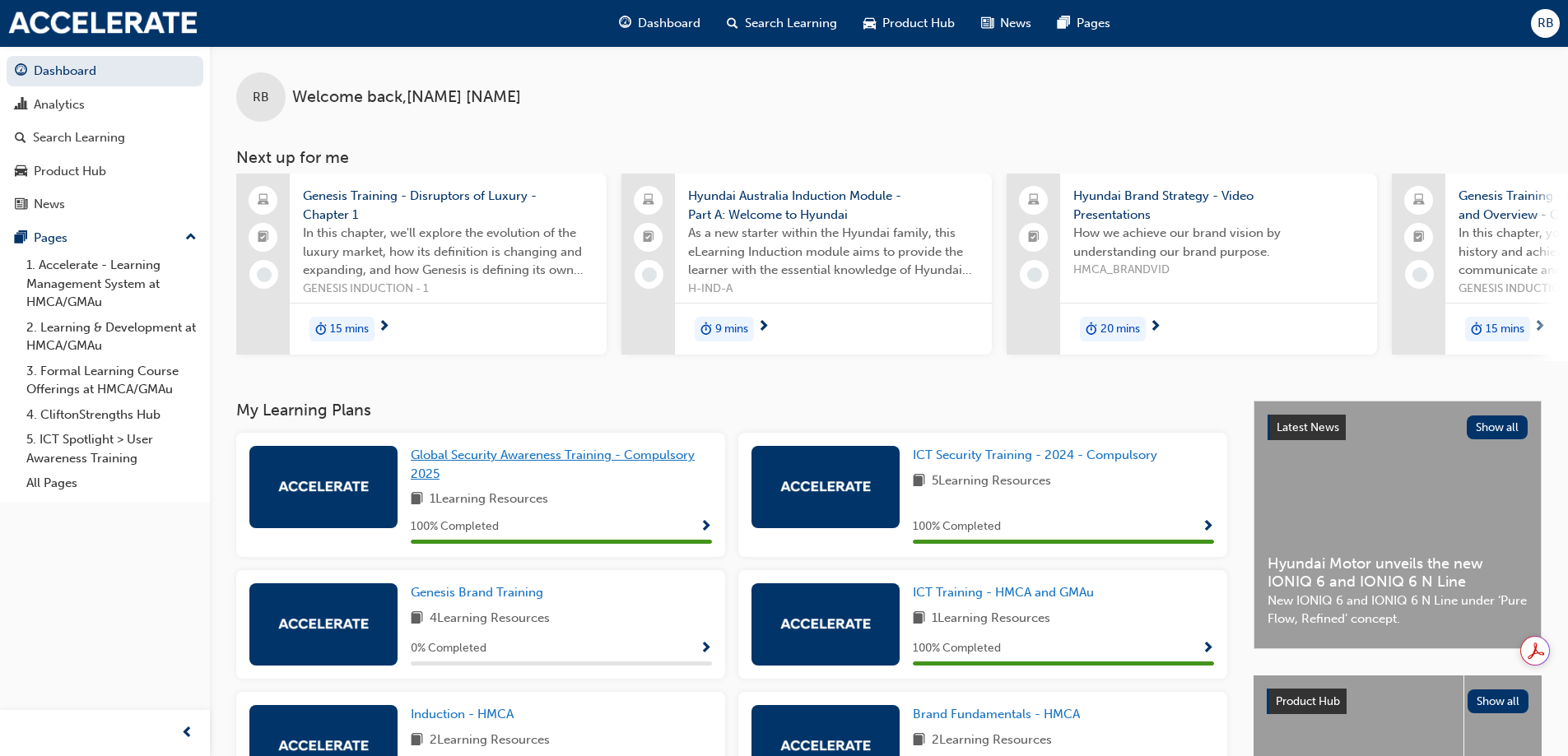 click on "Global Security Awareness Training - Compulsory 2025" at bounding box center [552, 464] 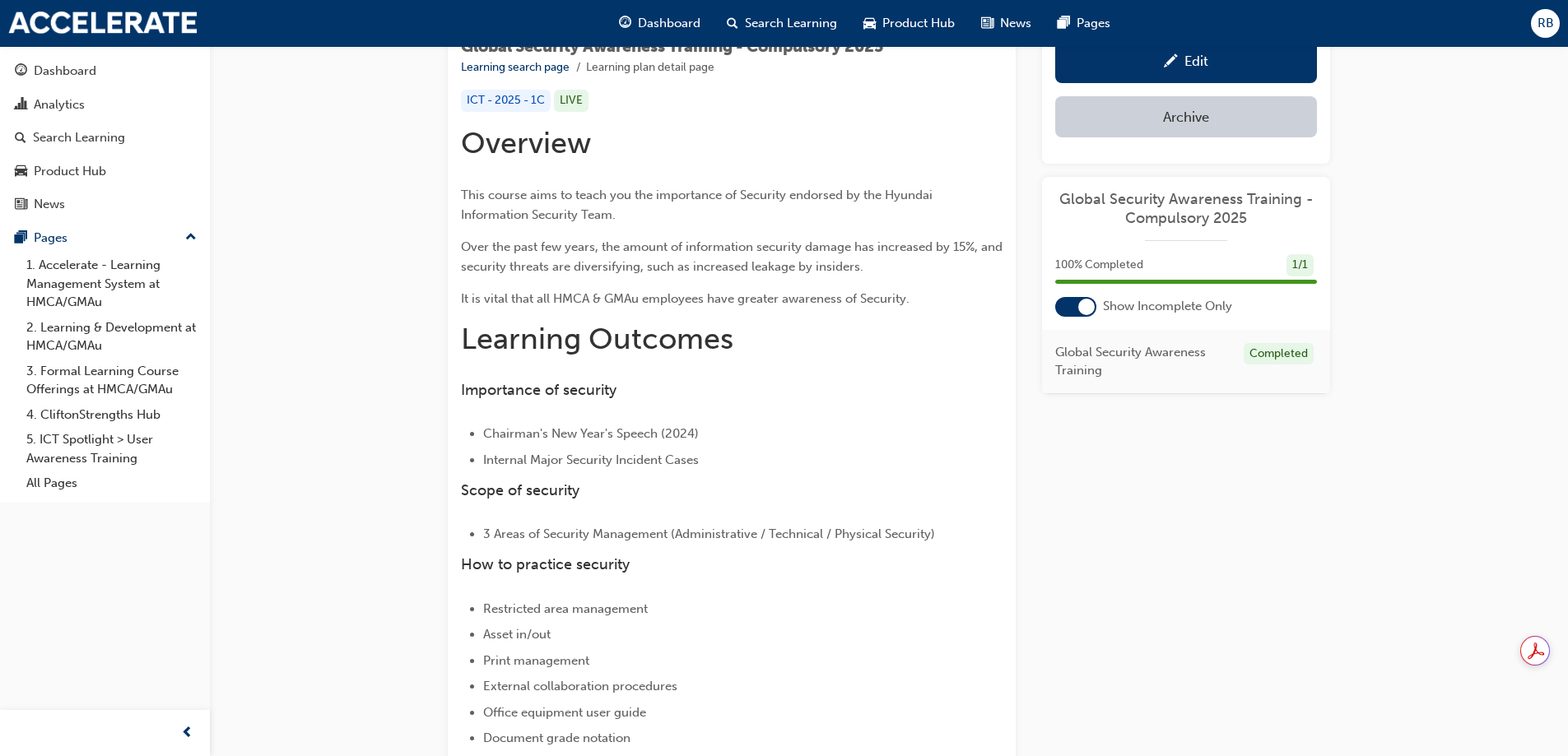 scroll, scrollTop: 0, scrollLeft: 0, axis: both 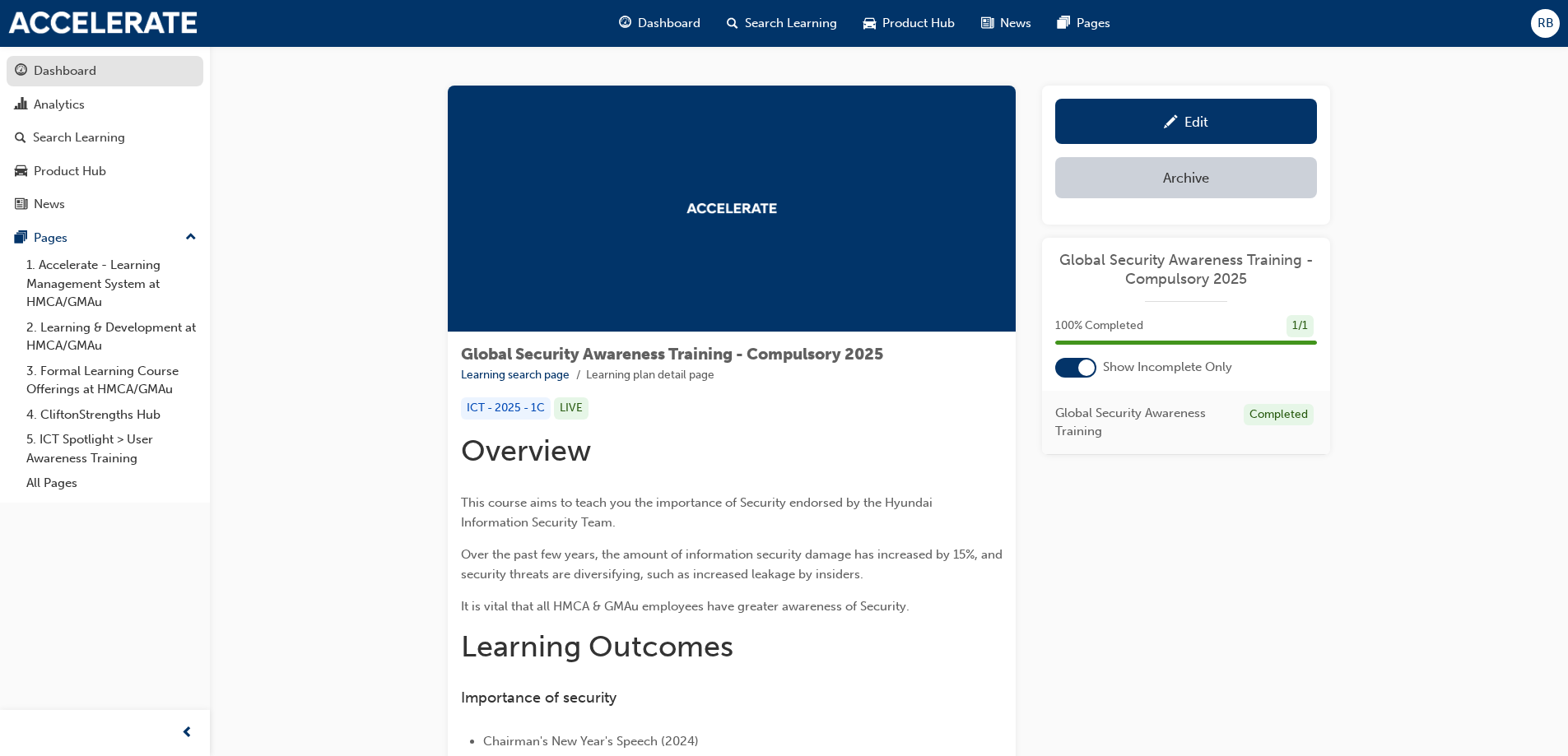 click on "Dashboard" at bounding box center [65, 71] 